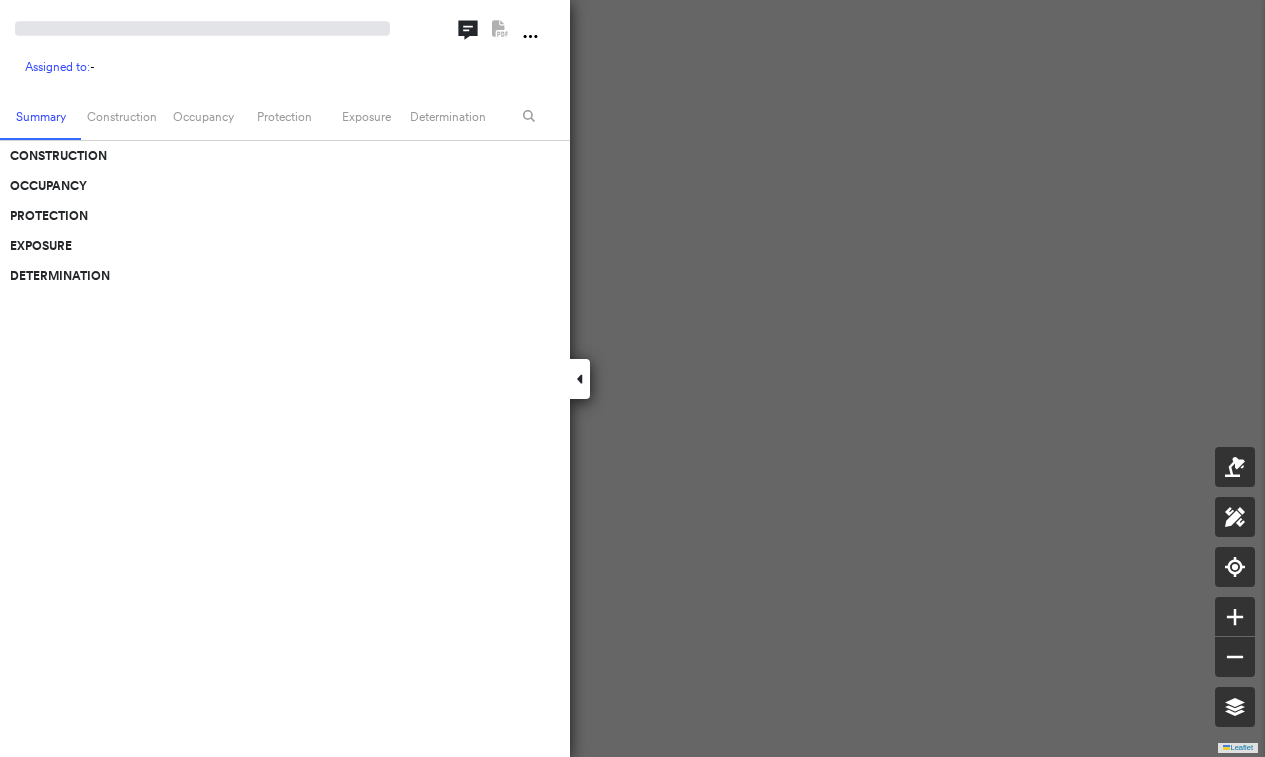 scroll, scrollTop: 0, scrollLeft: 0, axis: both 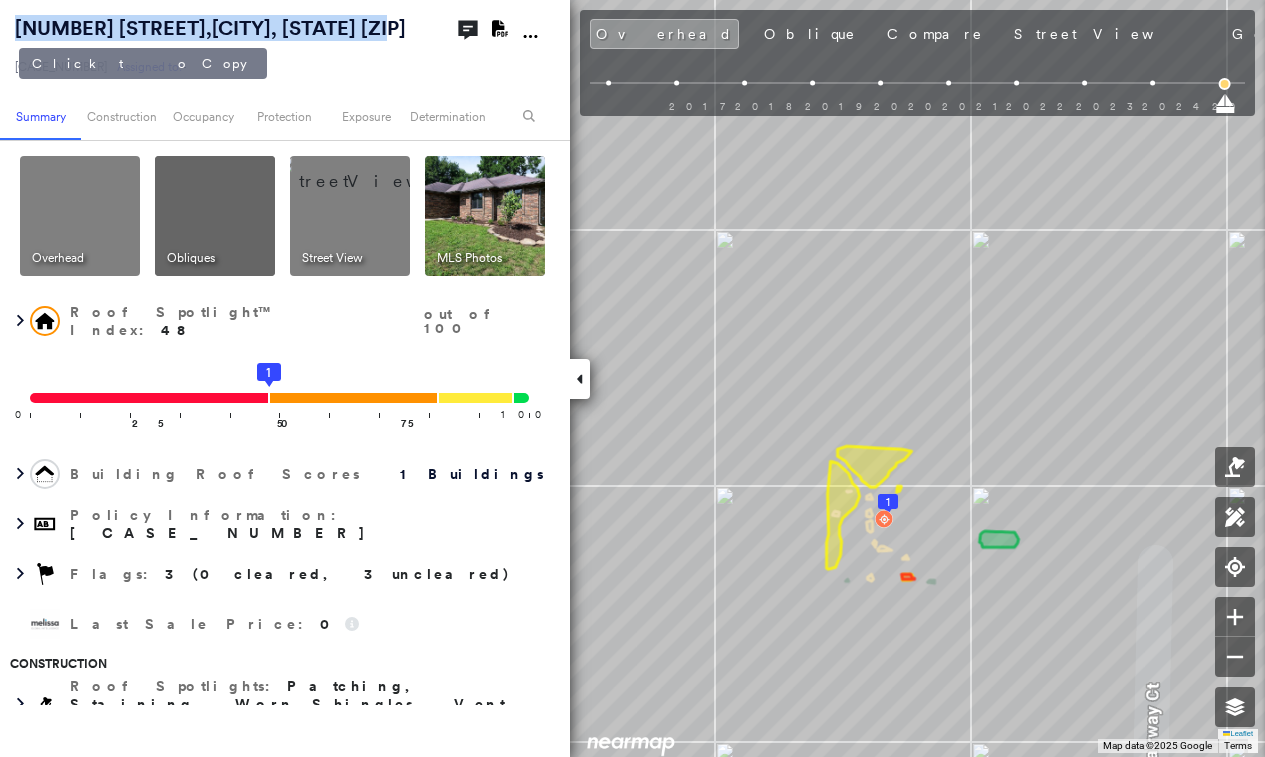 drag, startPoint x: 396, startPoint y: 23, endPoint x: 17, endPoint y: 34, distance: 379.1596 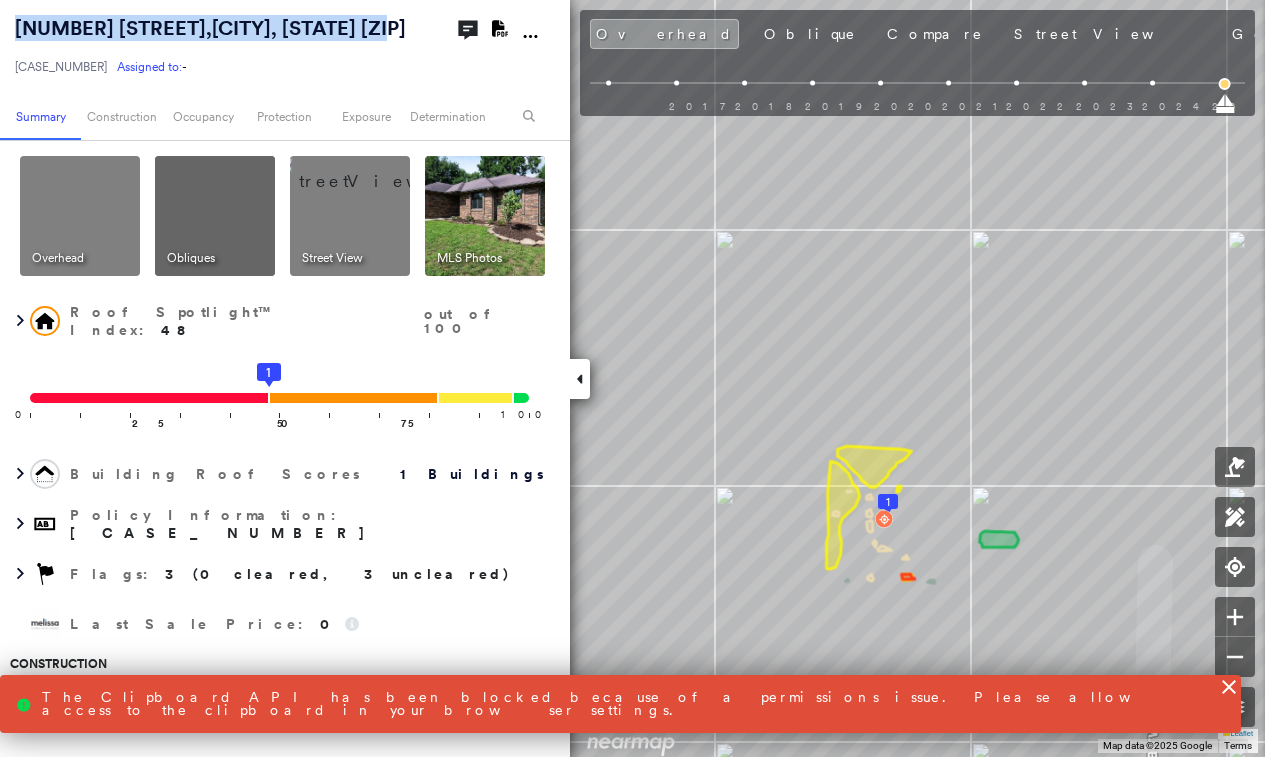 copy on "913 Fairway Court ,  NIXA, MO 65714-8610" 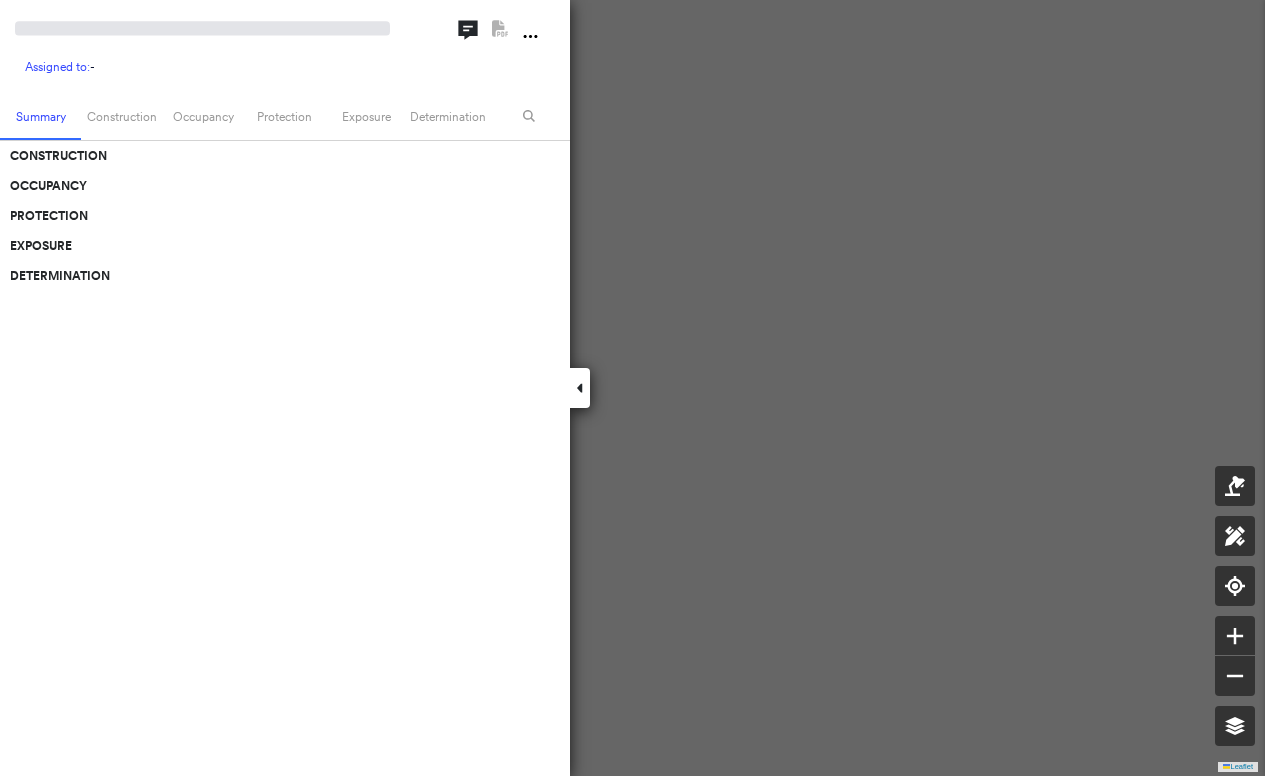 scroll, scrollTop: 0, scrollLeft: 0, axis: both 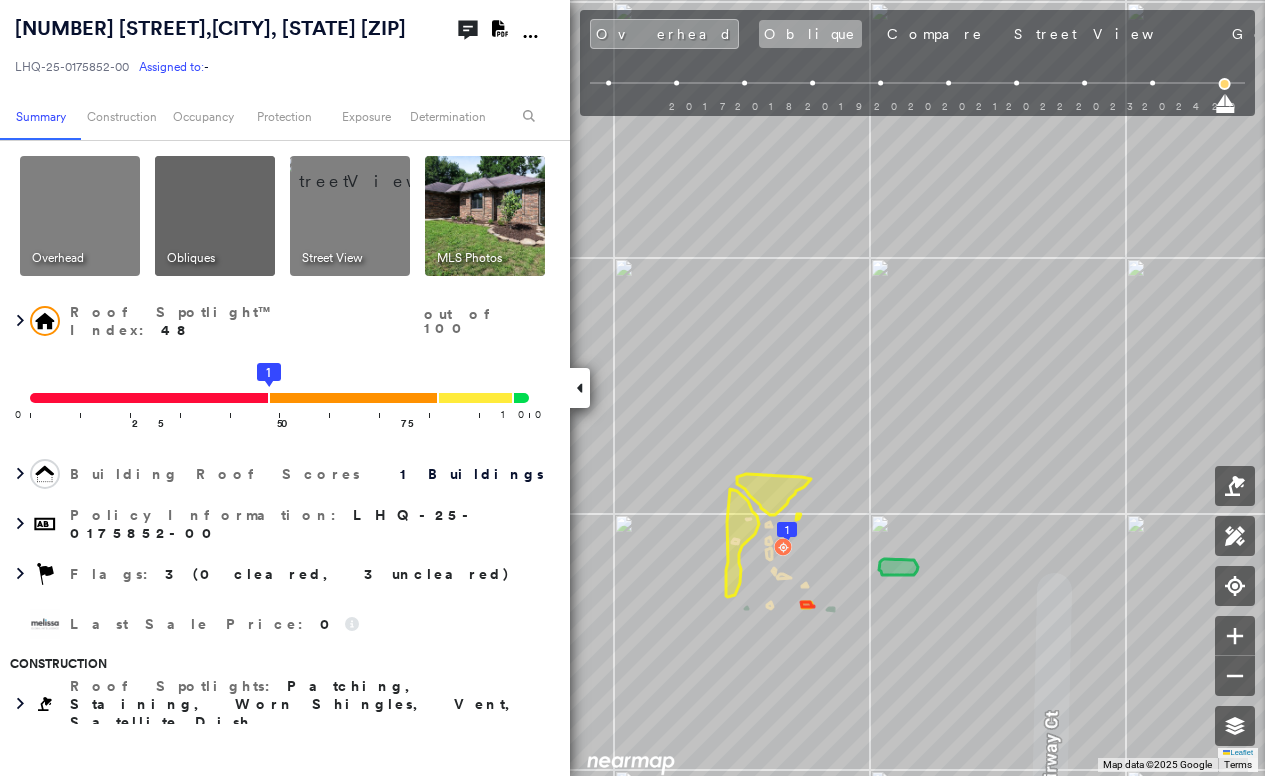 click on "Oblique" at bounding box center (810, 34) 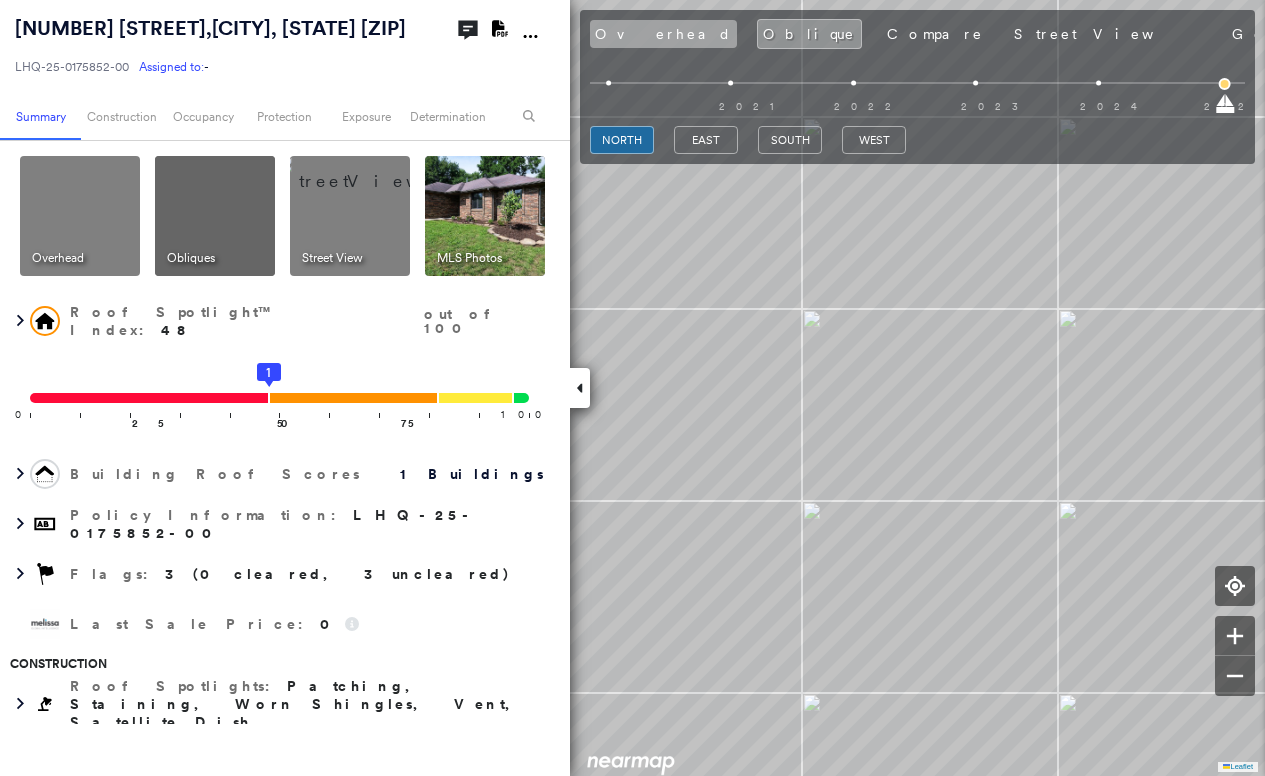 drag, startPoint x: 634, startPoint y: 40, endPoint x: 625, endPoint y: 48, distance: 12.0415945 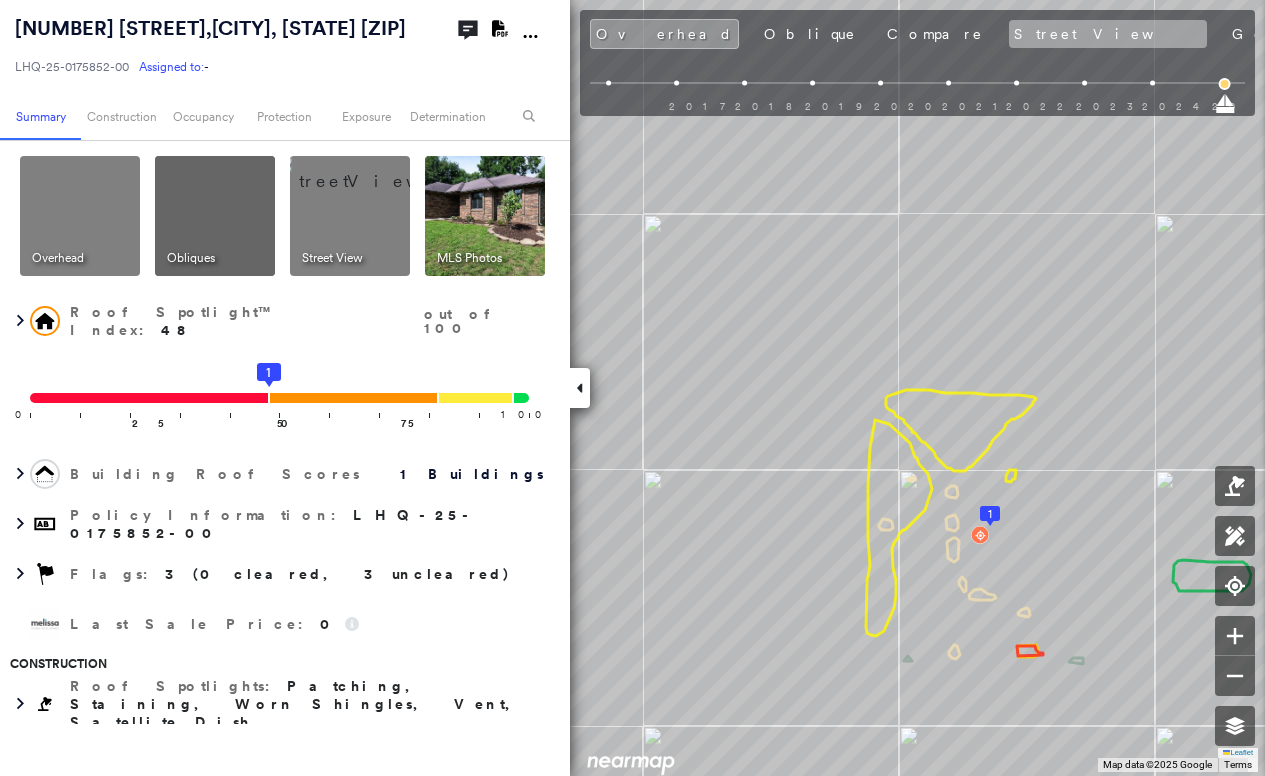 click on "Street View" at bounding box center (1108, 34) 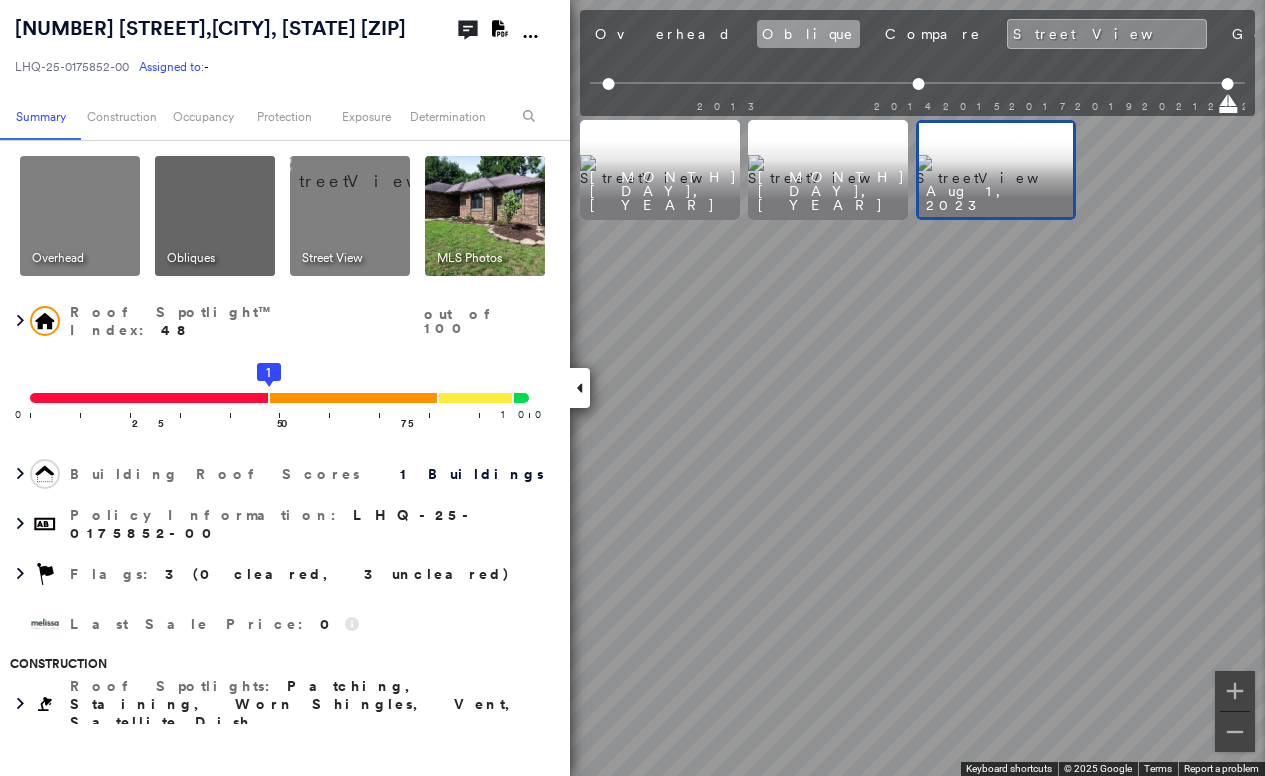 click on "Oblique" at bounding box center (808, 34) 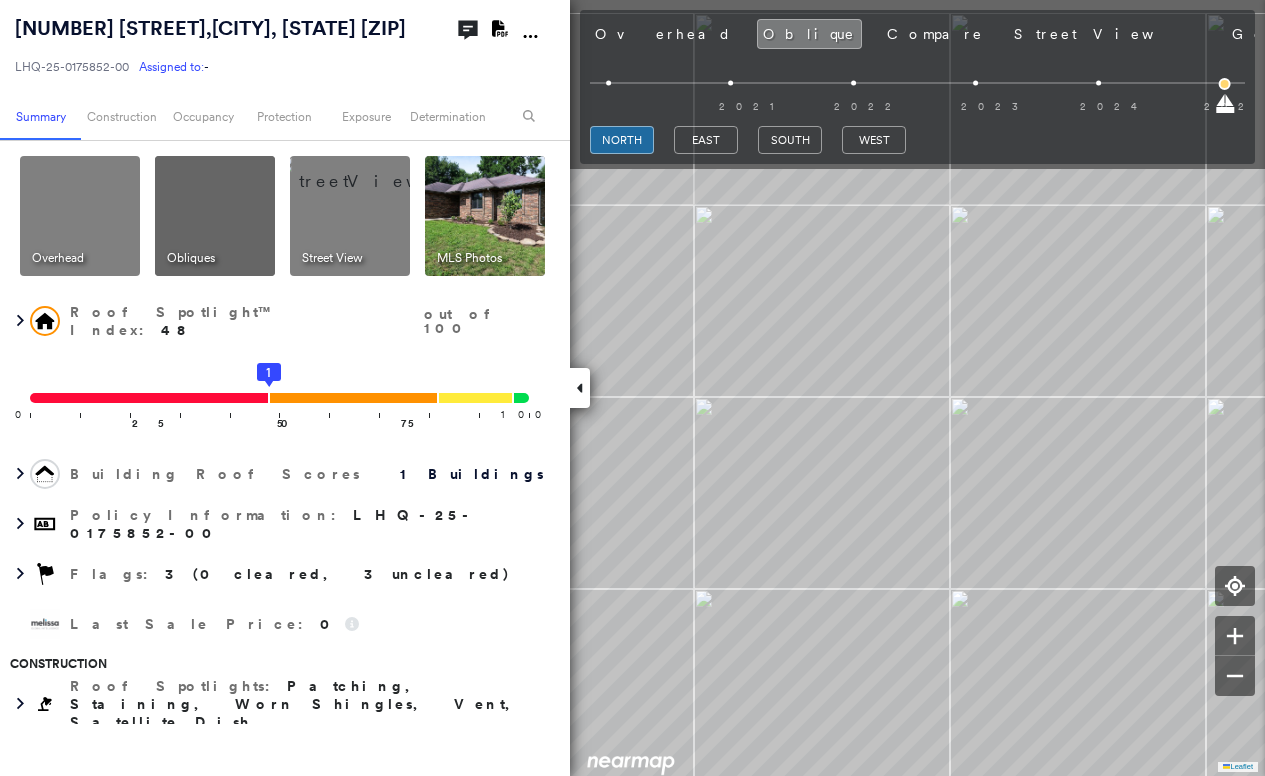 click on "Tower 913 Fairway Court ,  NIXA, MO 65714-8610 LHQ-25-0175852-00 Assigned to:  - Assigned to:  - LHQ-25-0175852-00 Assigned to:  - Open Comments Download PDF Report Summary Construction Occupancy Protection Exposure Determination Overhead Obliques Street View MLS Photos Roof Spotlight™ Index :  48 out of 100 0 100 25 50 1 75 Building Roof Scores 1 Buildings Policy Information :  LHQ-25-0175852-00 Flags :  3 (0 cleared, 3 uncleared) Last Sale Price :  0 Construction Roof Spotlights :  Patching, Staining, Worn Shingles, Vent, Satellite Dish Property Features :  Car Roof Age :  9+ years old. 1 Building 1 :  9+ years Roof Size & Shape :  1 building  - Hip | Asphalt Shingle Assessor and MLS Details Property Lookup BuildZoom - Building Permit Data and Analysis Occupancy Ownership Place Detail Smarty Streets - Surrounding Properties Protection Protection Exposure FEMA Risk Index Crime Regional Hazard: 3   out of  5 Additional Perils Guidewire HazardHub HazardHub Risks MLS Photos Determination Flags :  Clear Clear" at bounding box center (632, 388) 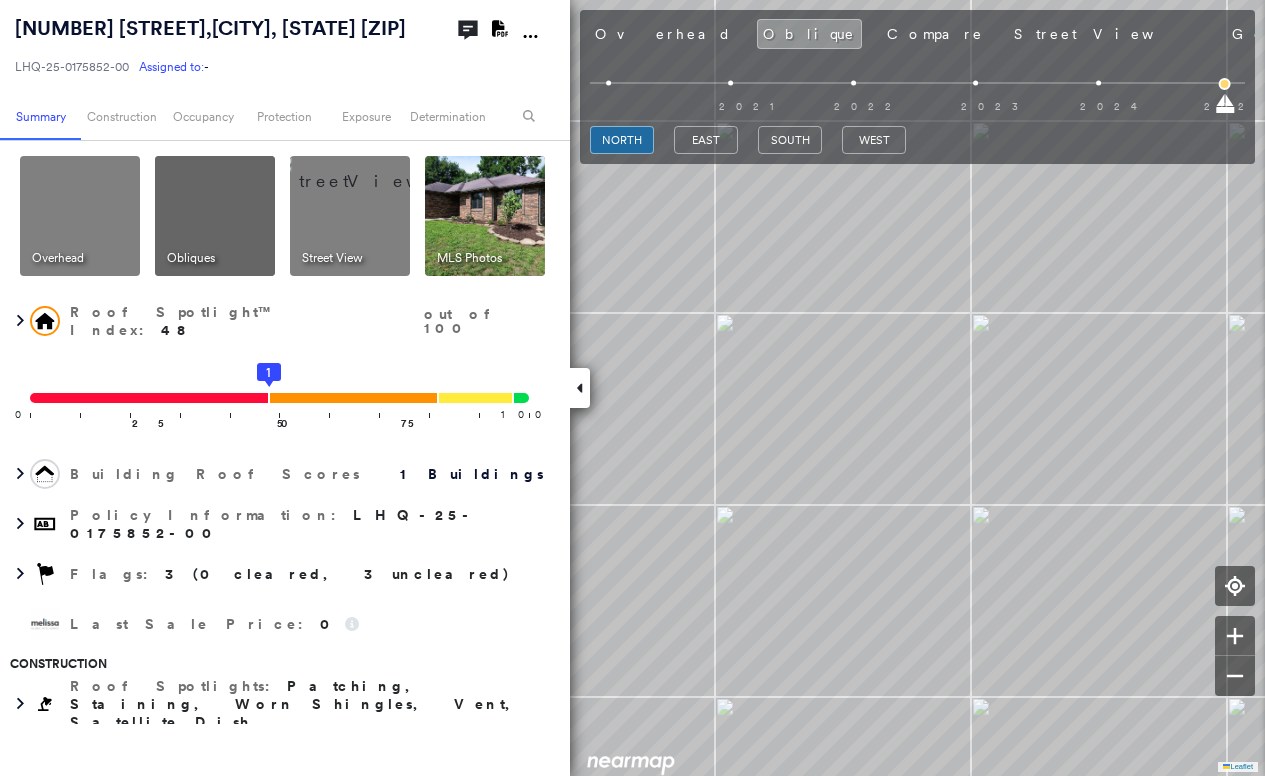 drag, startPoint x: 627, startPoint y: 38, endPoint x: 628, endPoint y: 59, distance: 21.023796 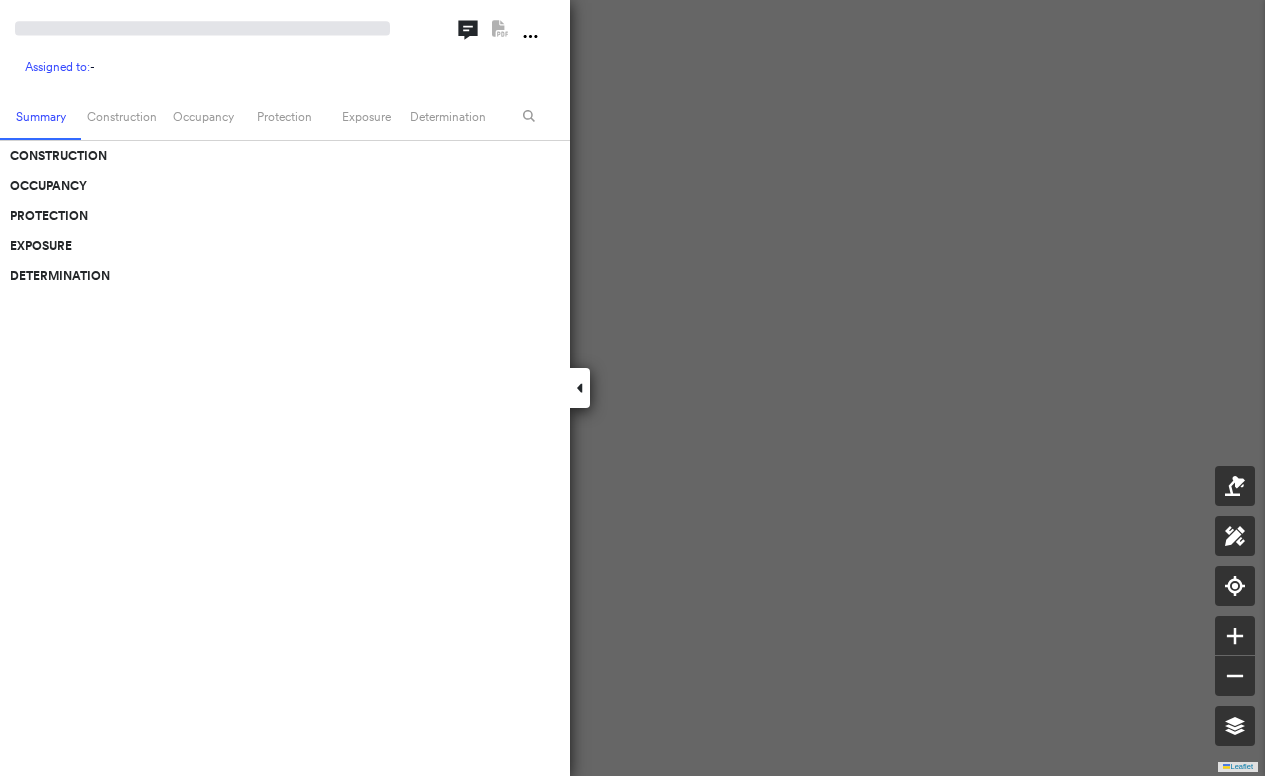 scroll, scrollTop: 0, scrollLeft: 0, axis: both 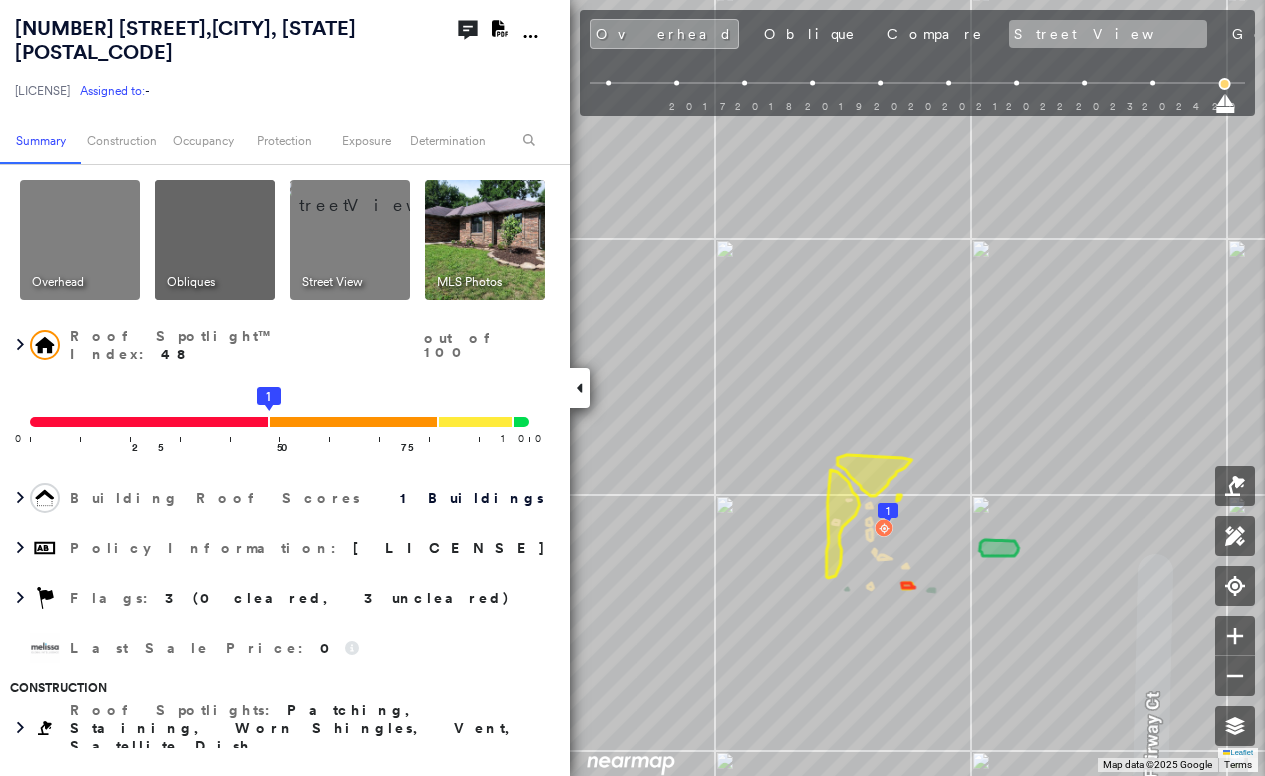 click on "Street View" at bounding box center [1108, 34] 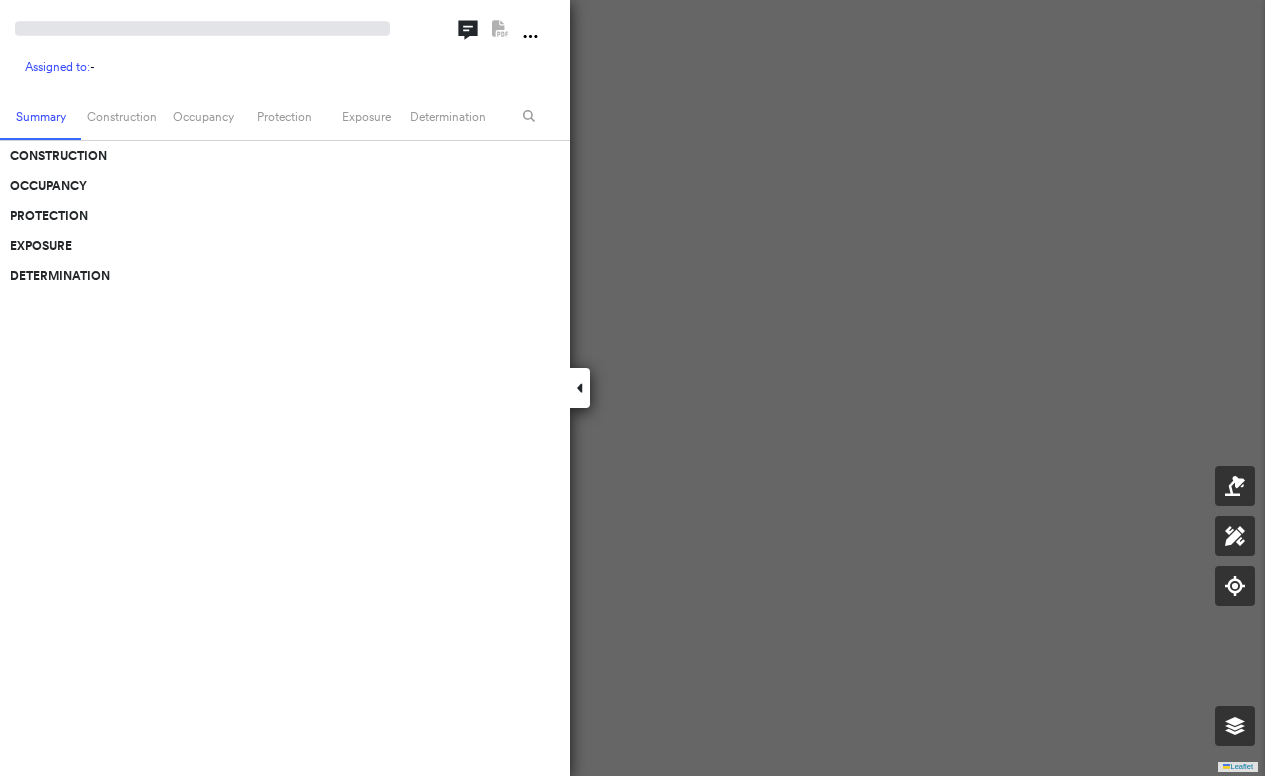 scroll, scrollTop: 0, scrollLeft: 0, axis: both 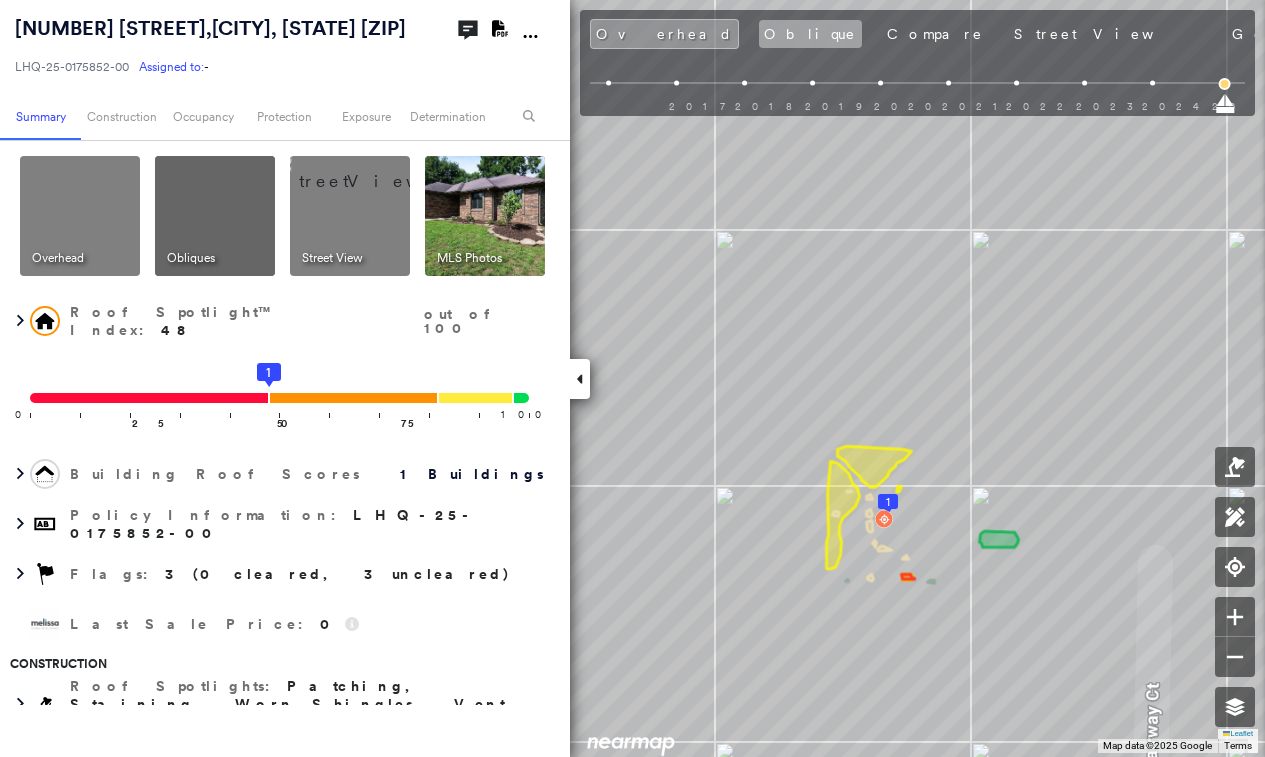 click on "Oblique" at bounding box center (810, 34) 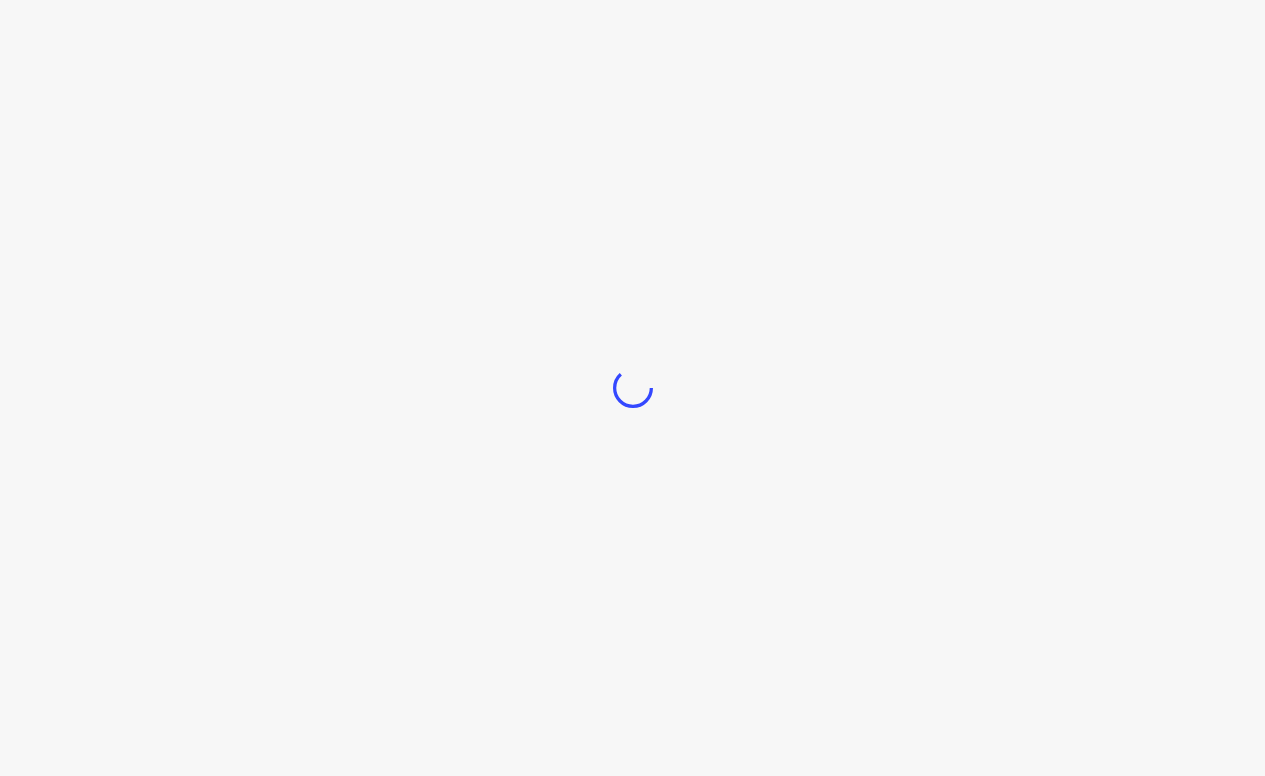 scroll, scrollTop: 0, scrollLeft: 0, axis: both 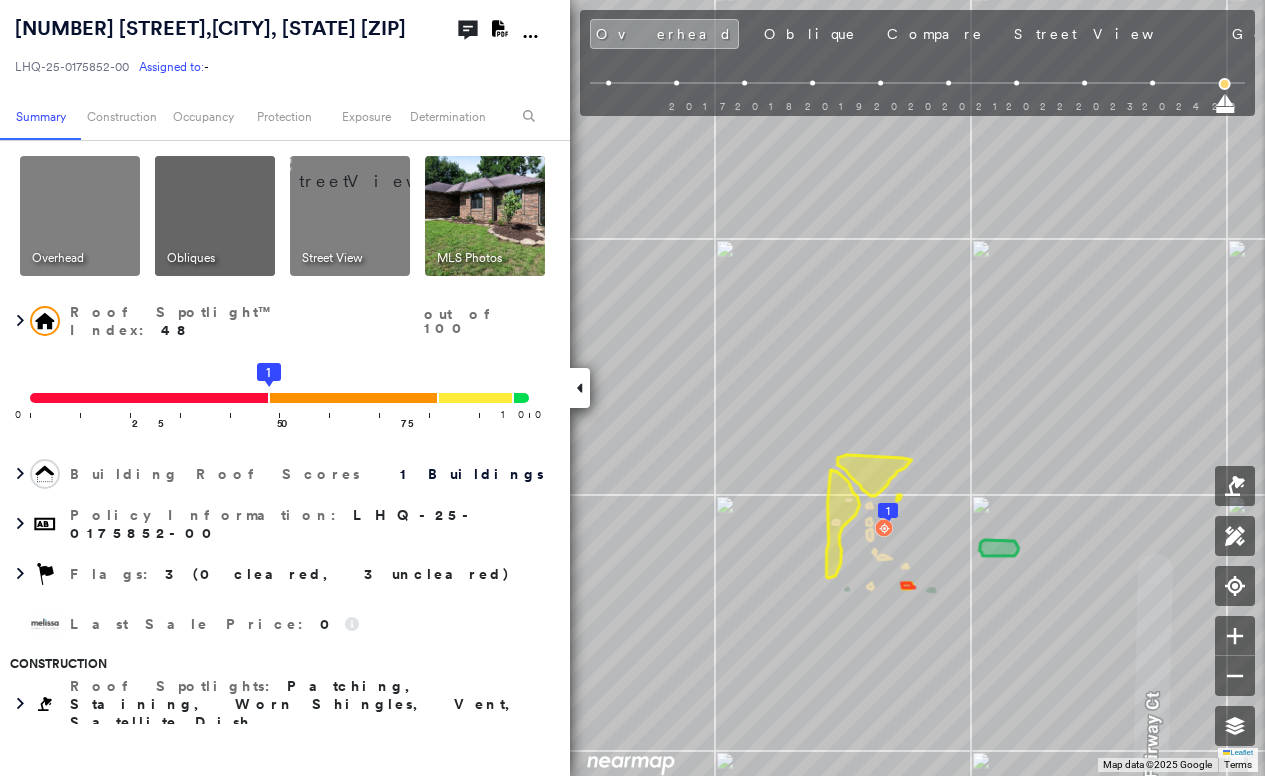 click on "Street View" at bounding box center [1108, 34] 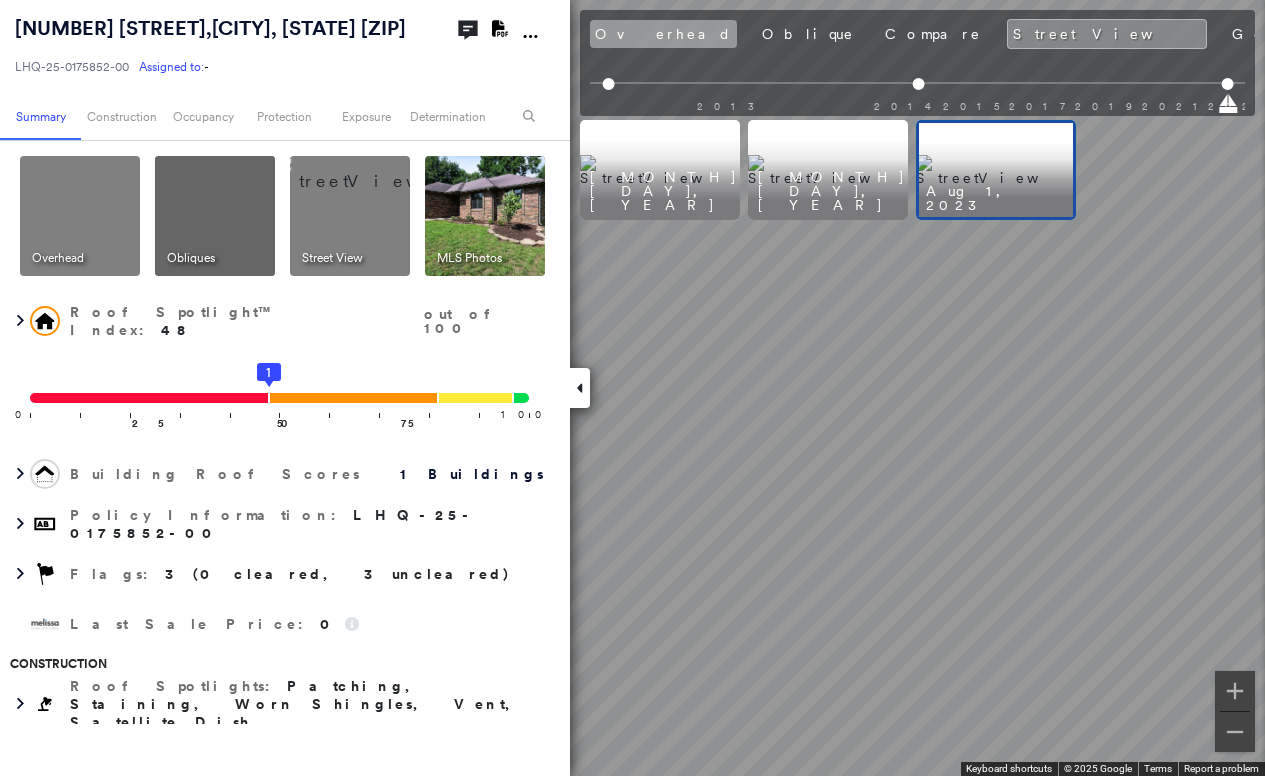 click on "Overhead" at bounding box center [663, 34] 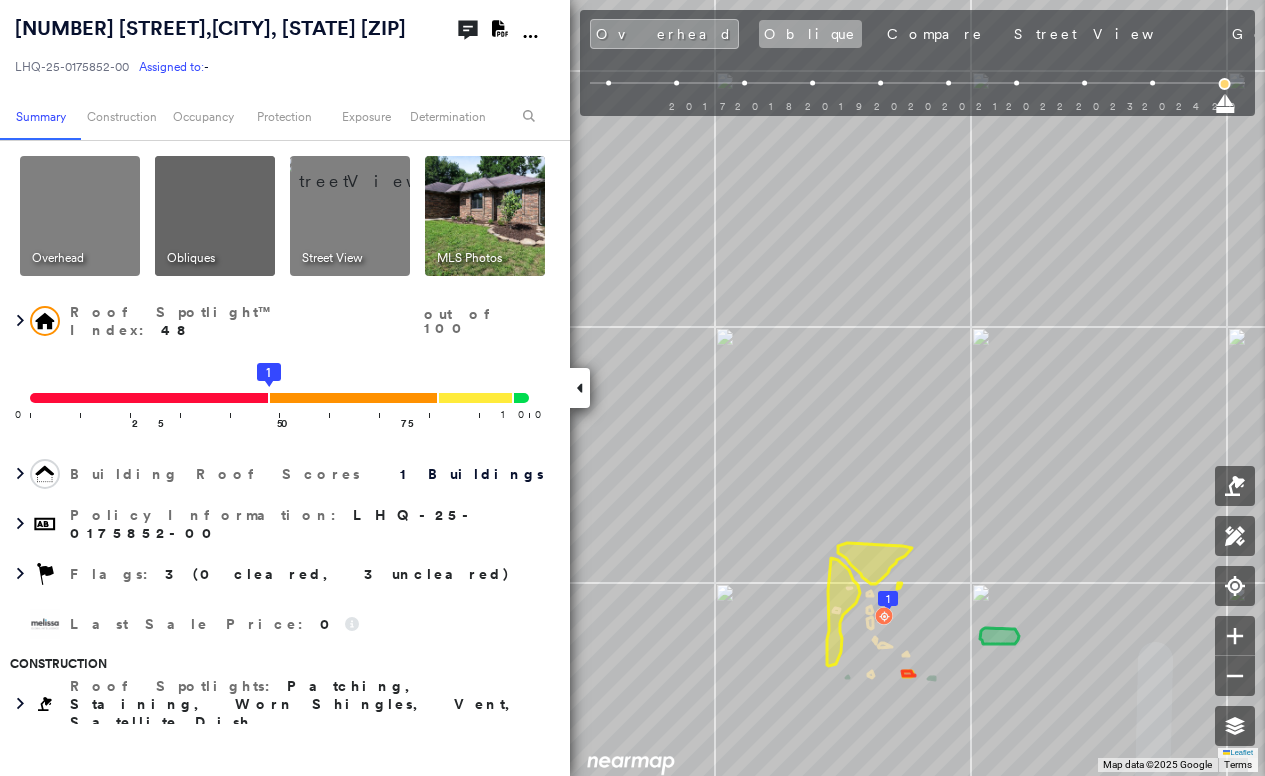 click on "Oblique" at bounding box center [810, 34] 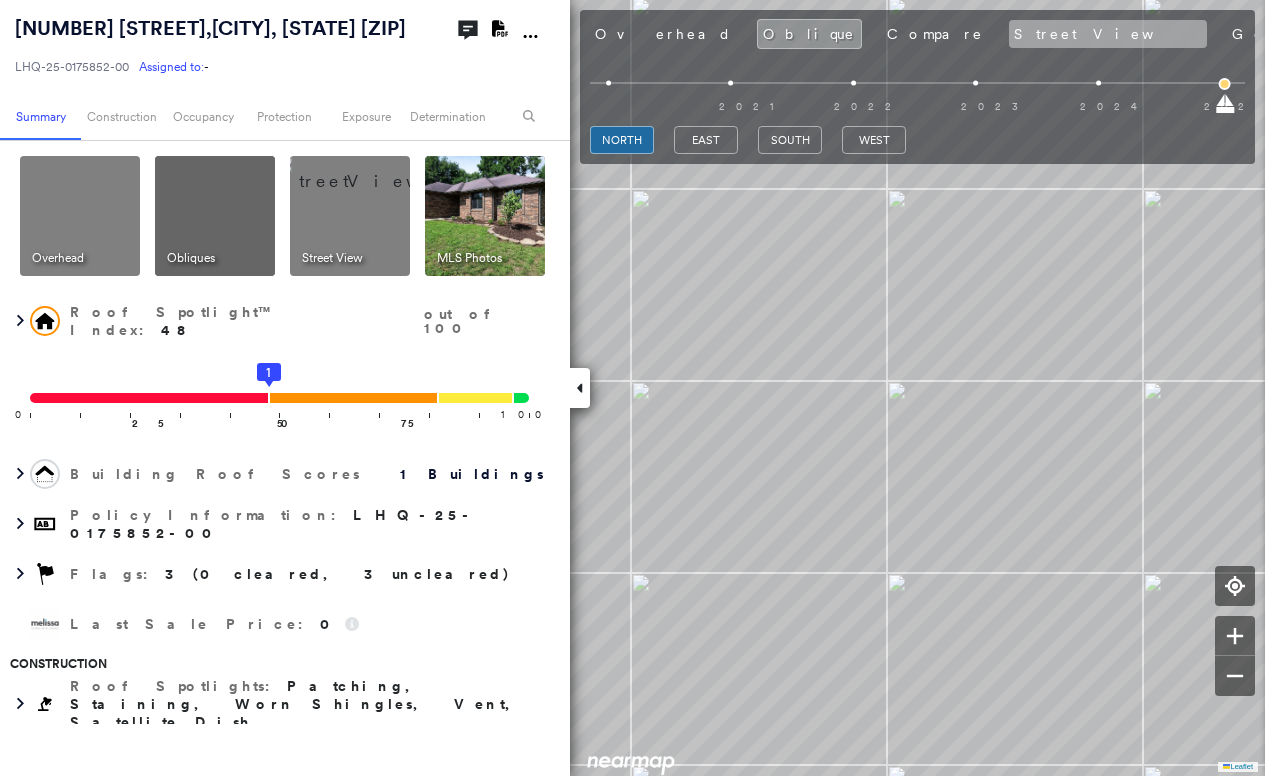 click on "Street View" at bounding box center [1108, 34] 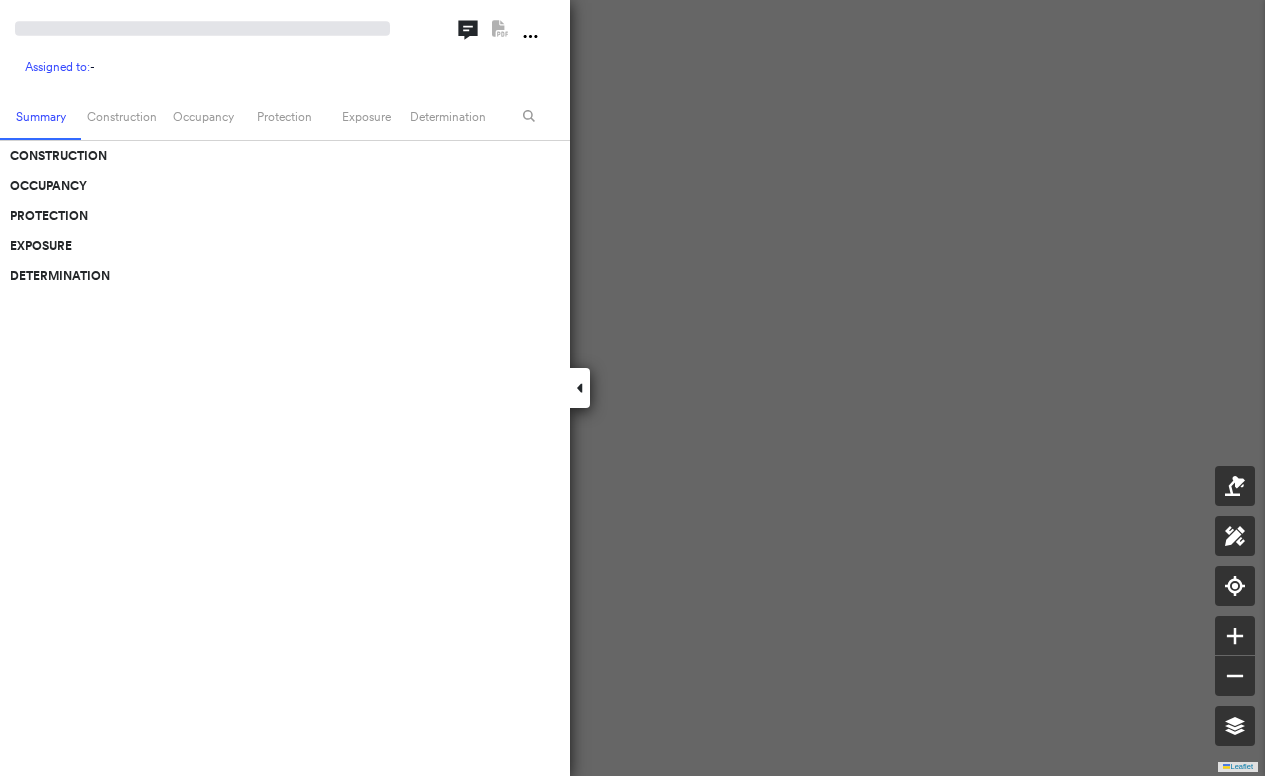 scroll, scrollTop: 0, scrollLeft: 0, axis: both 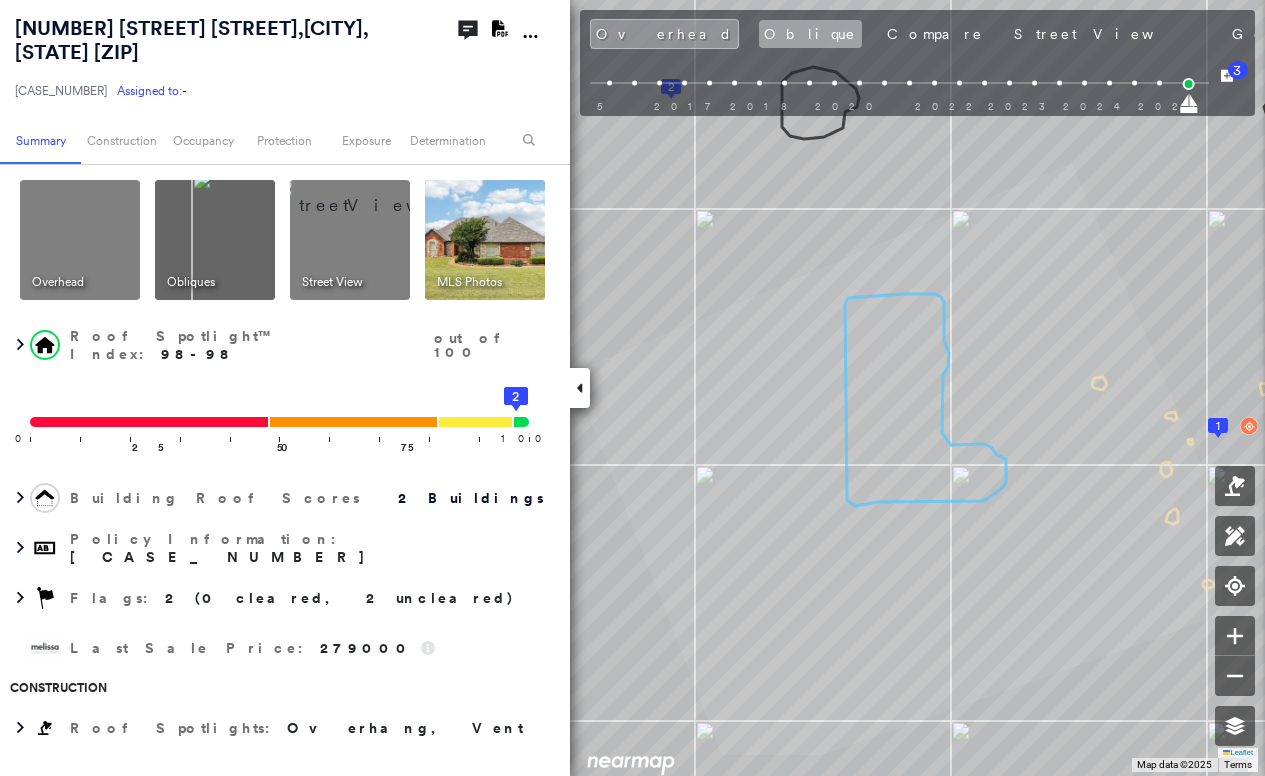 click on "Oblique" at bounding box center (810, 34) 